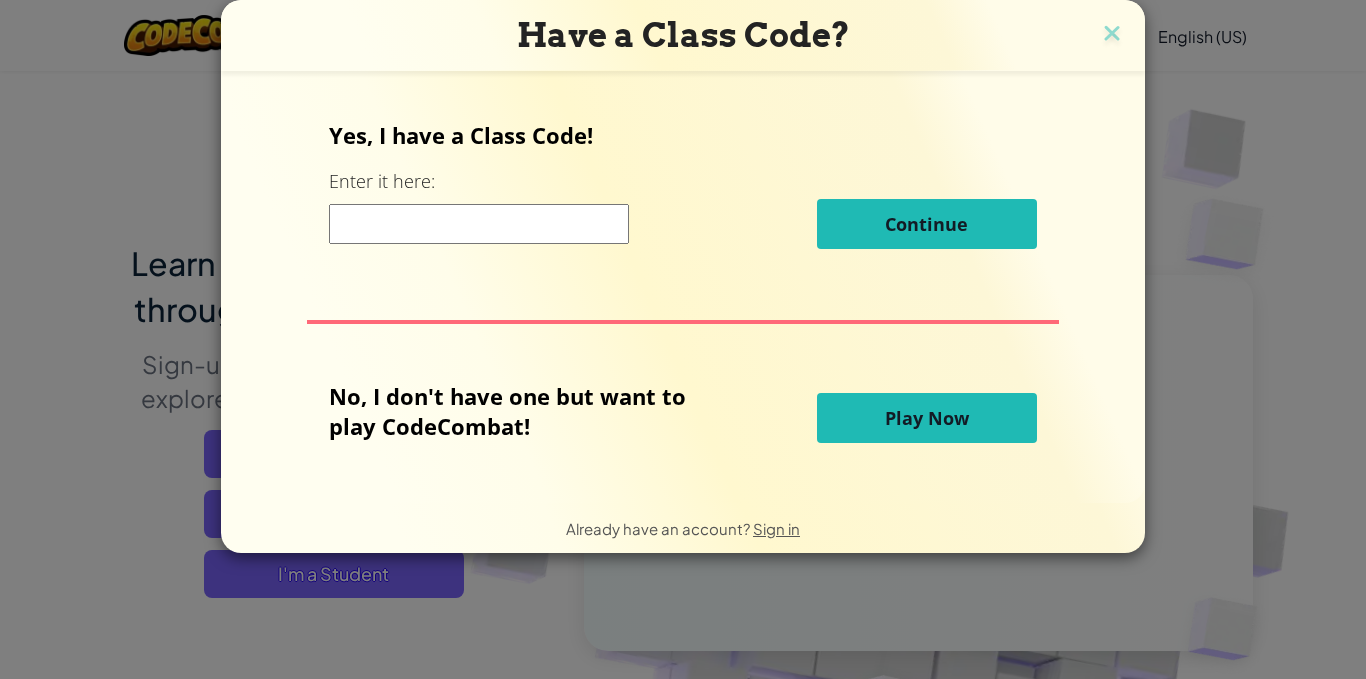 scroll, scrollTop: 78, scrollLeft: 0, axis: vertical 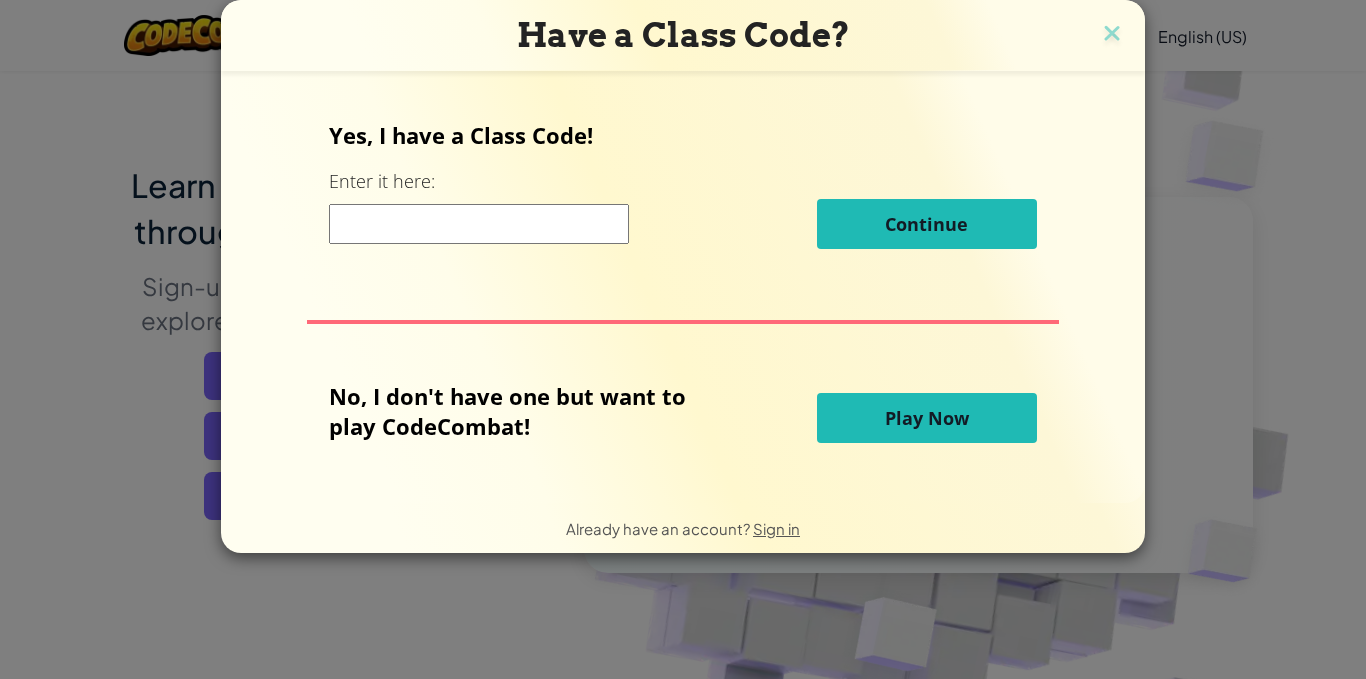 click at bounding box center [479, 224] 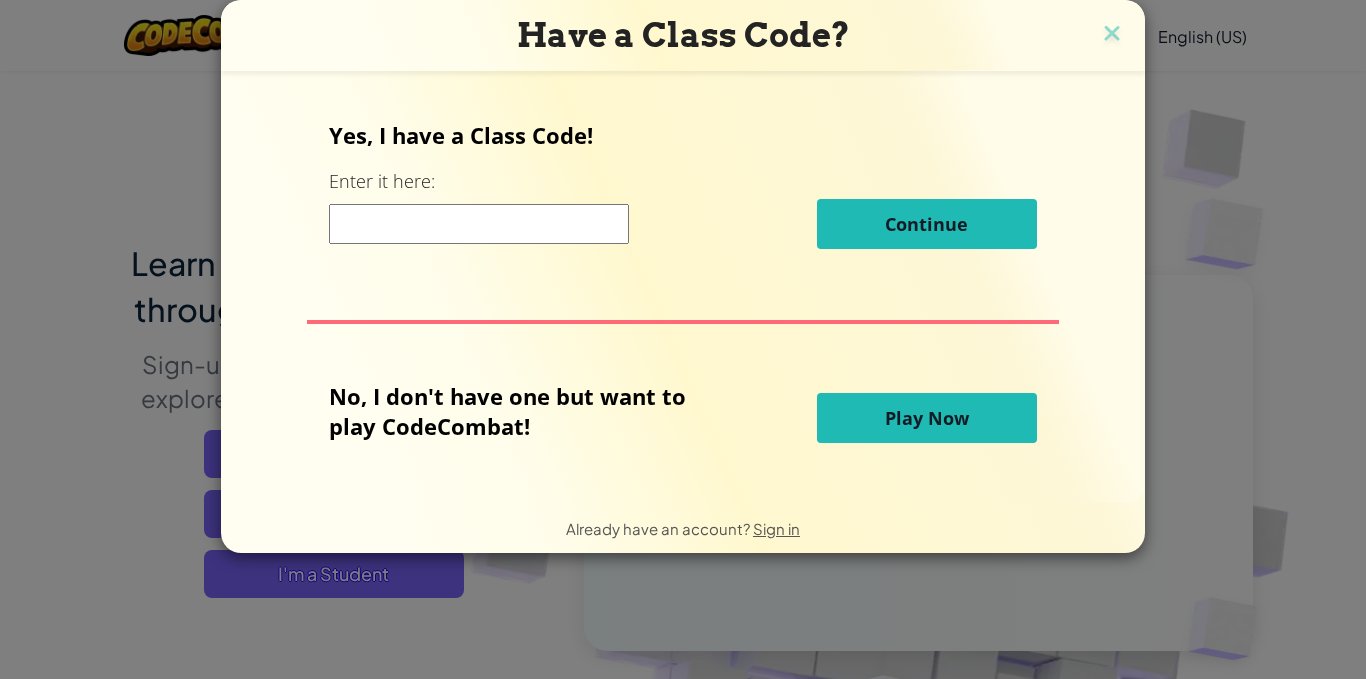 click on "Play Now" at bounding box center [927, 418] 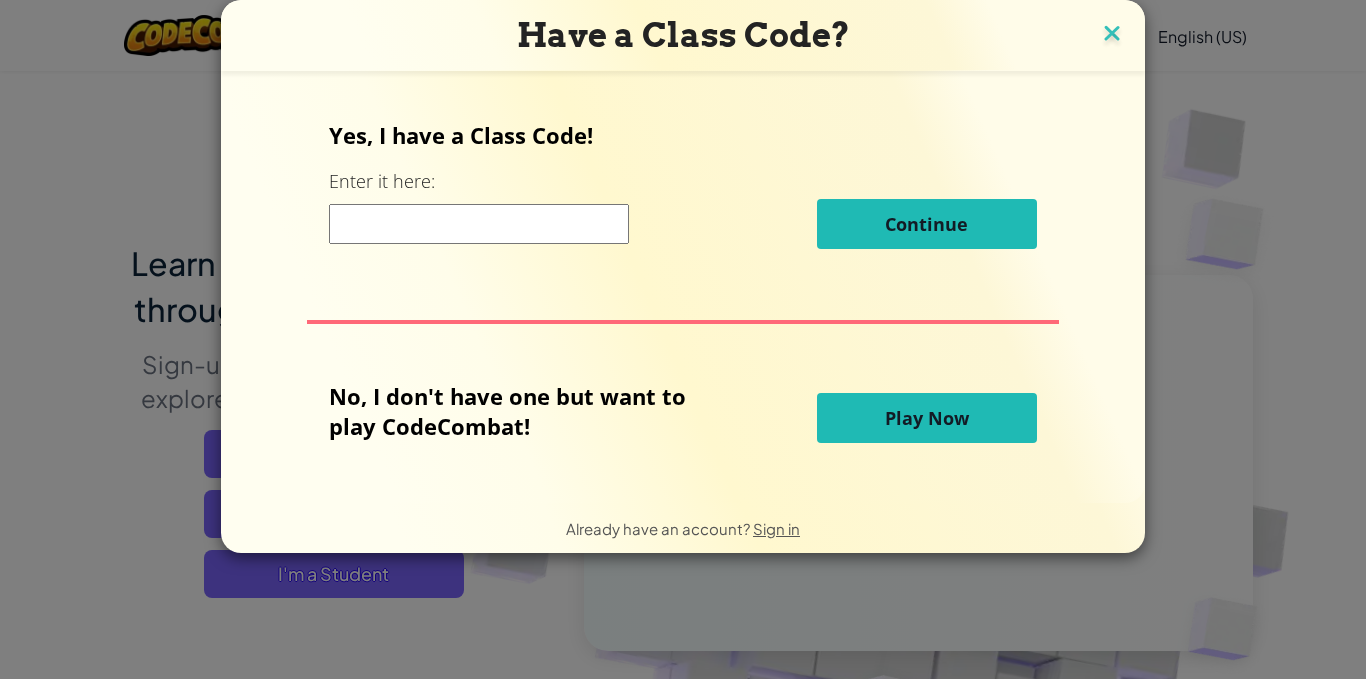 click at bounding box center [1112, 35] 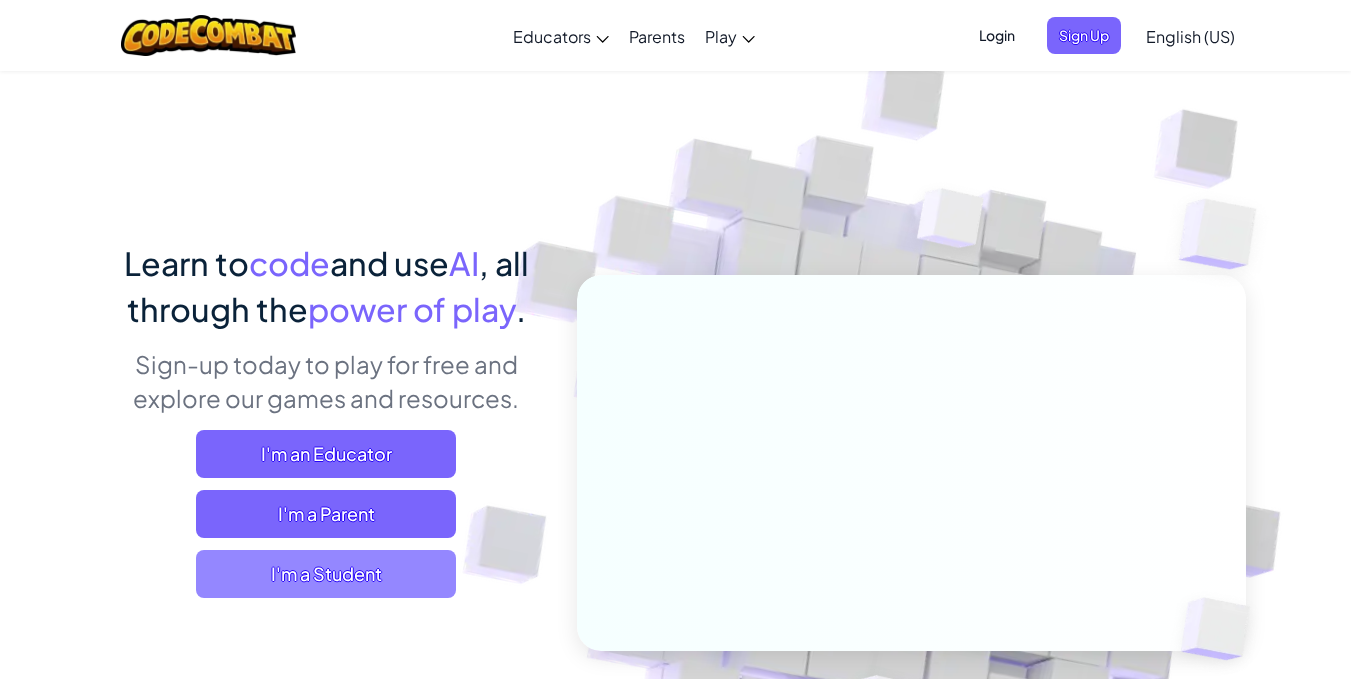 click on "I'm a Student" at bounding box center (326, 574) 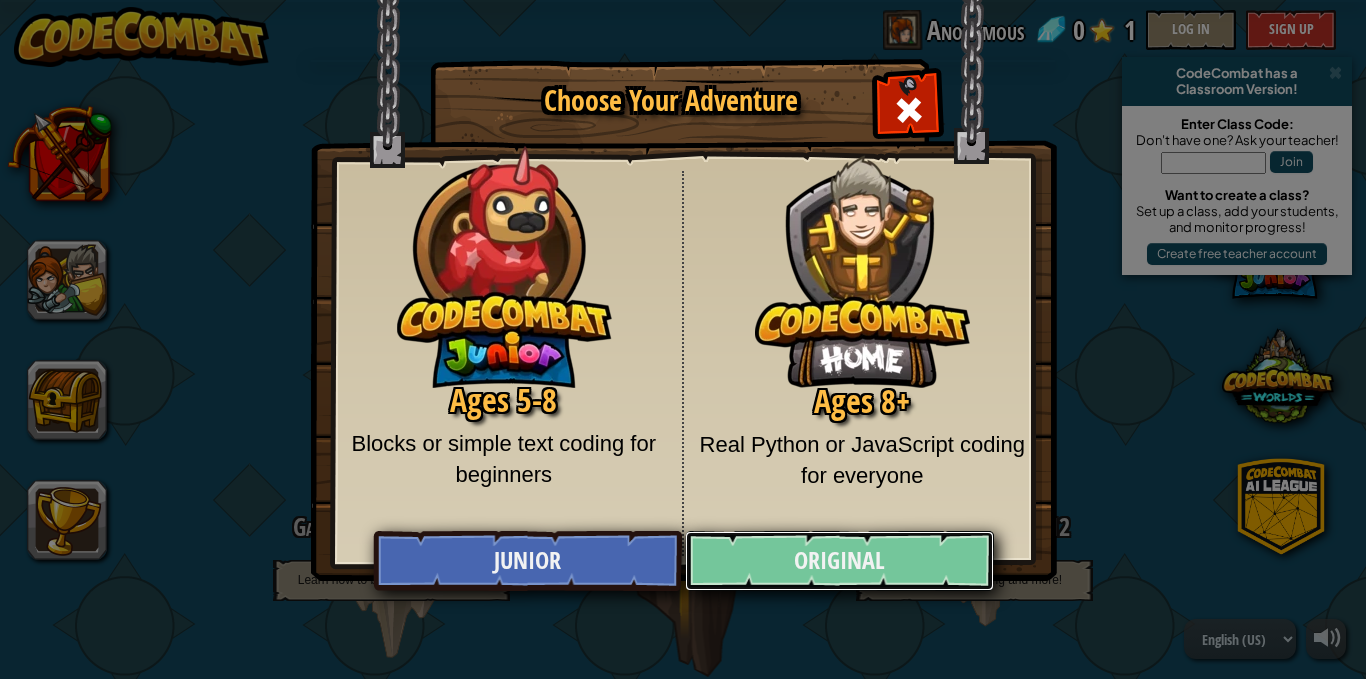 click on "Original" at bounding box center [839, 561] 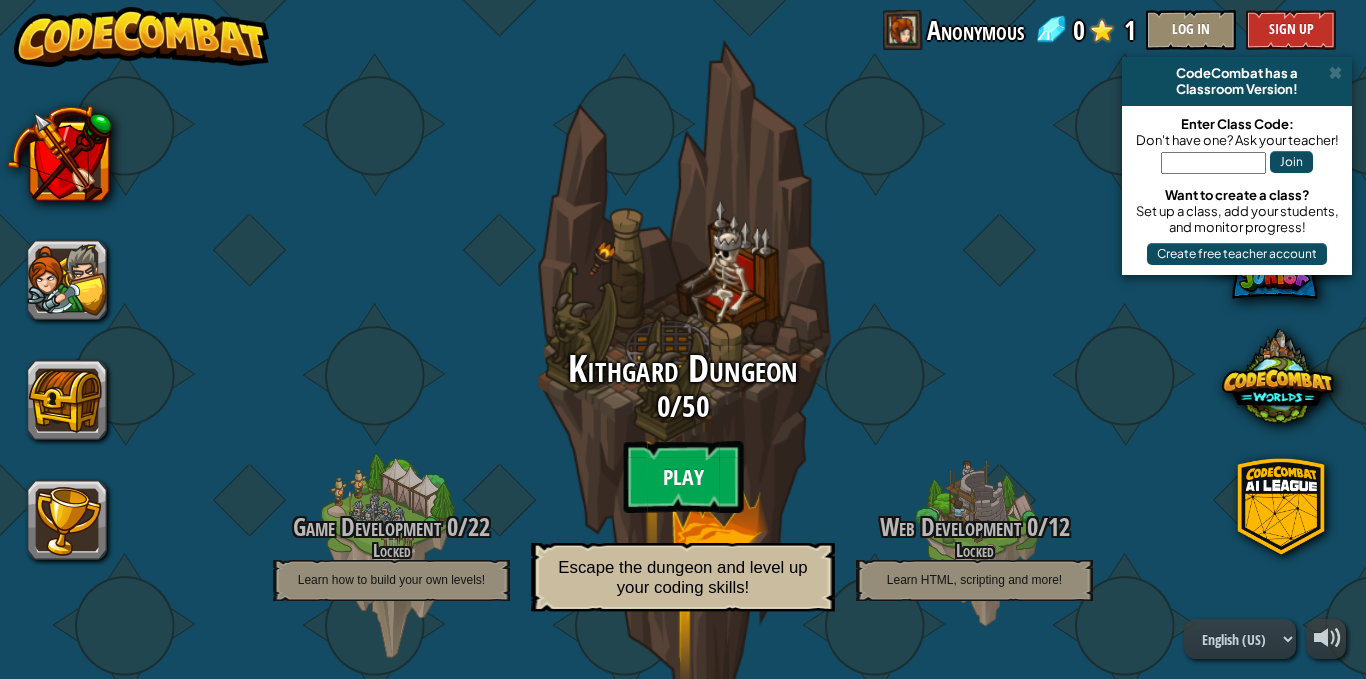 click on "Play" at bounding box center (683, 477) 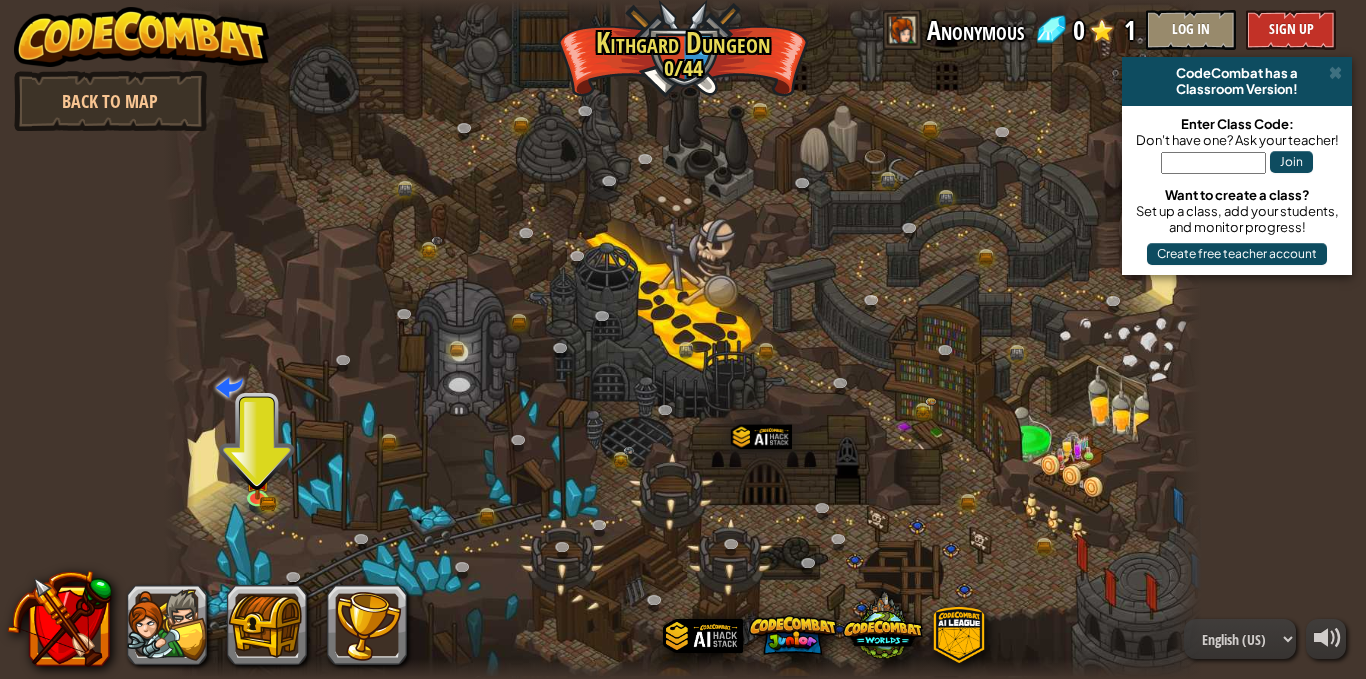 click at bounding box center [683, 339] 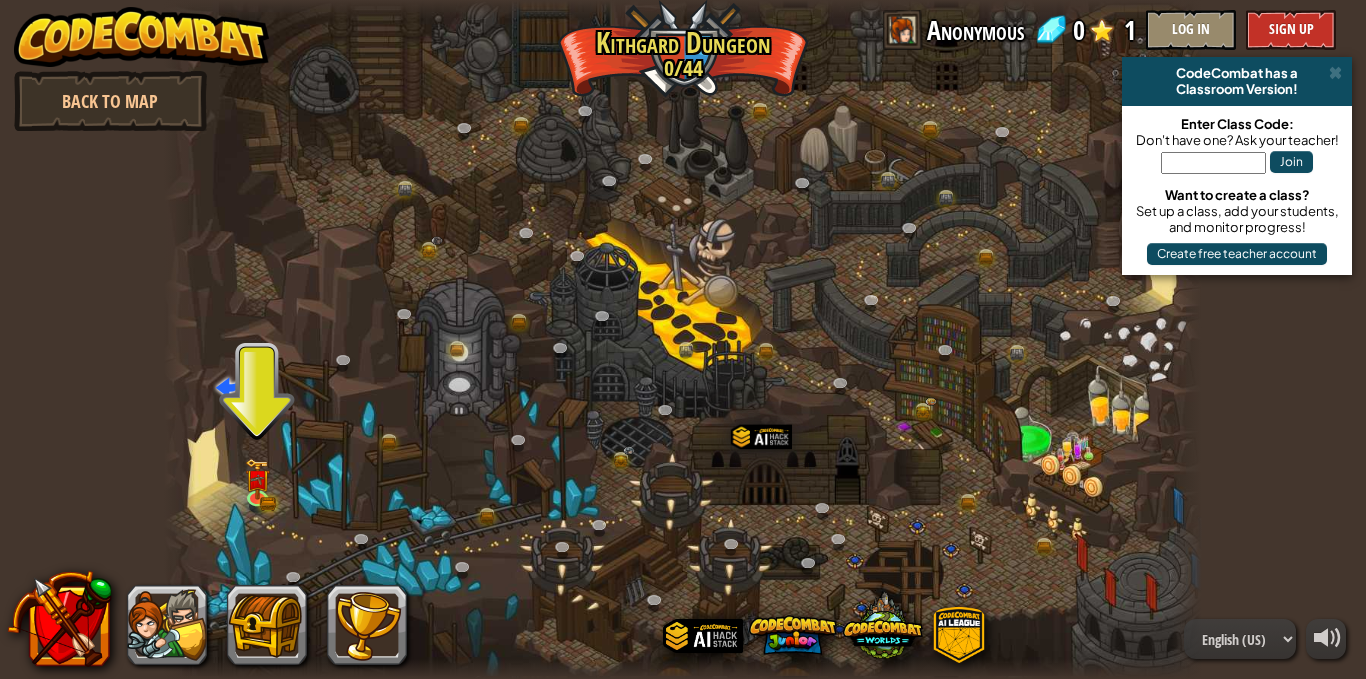 click at bounding box center (683, 339) 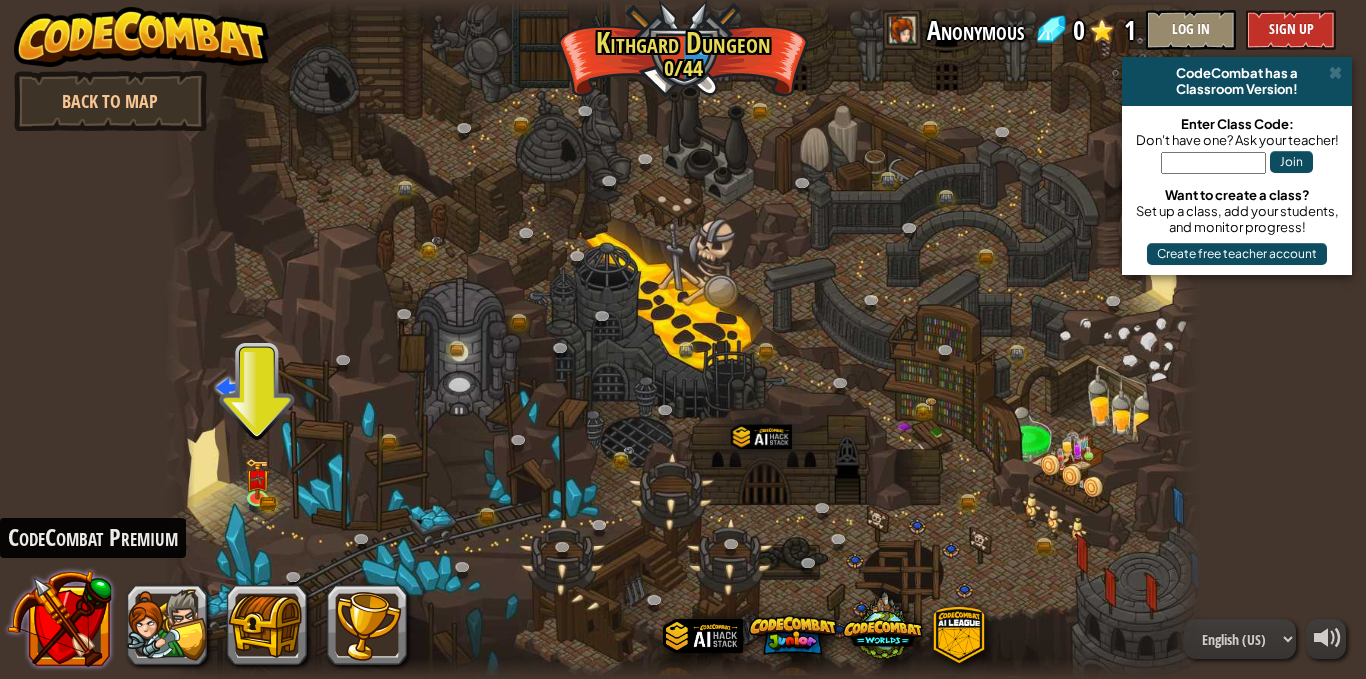 click at bounding box center (59, 618) 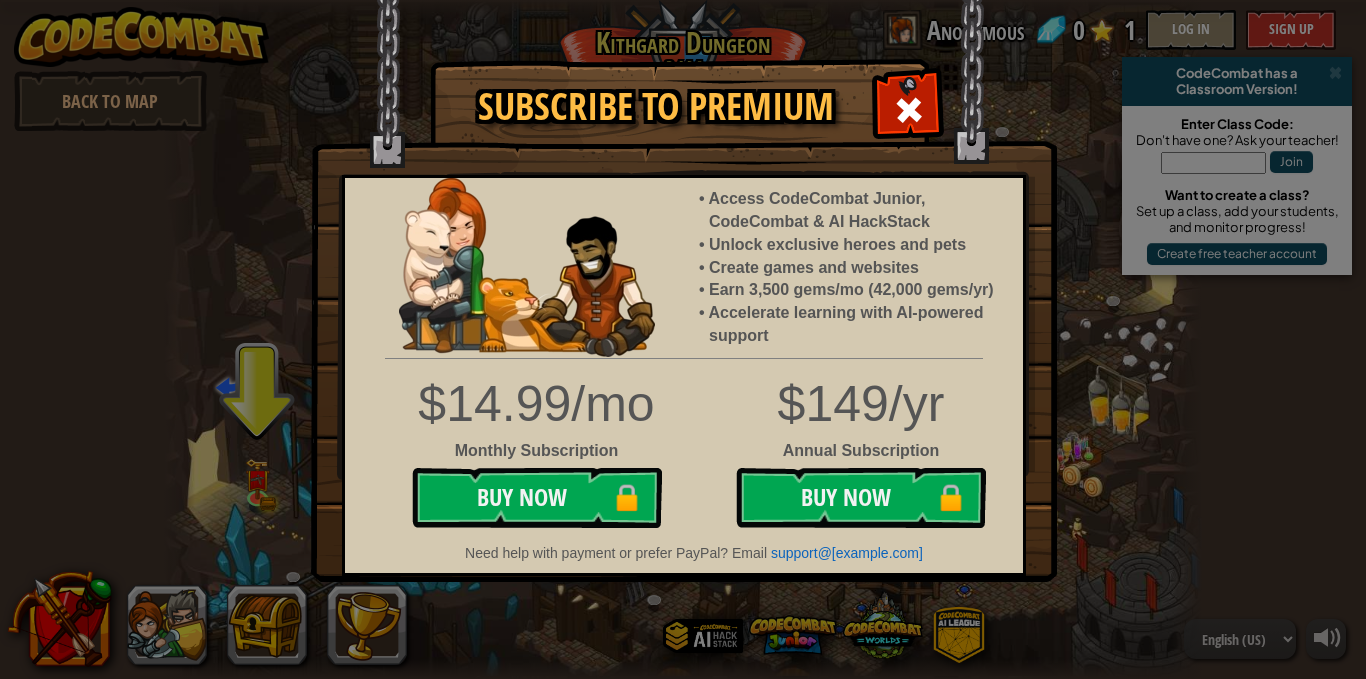 click at bounding box center [684, 291] 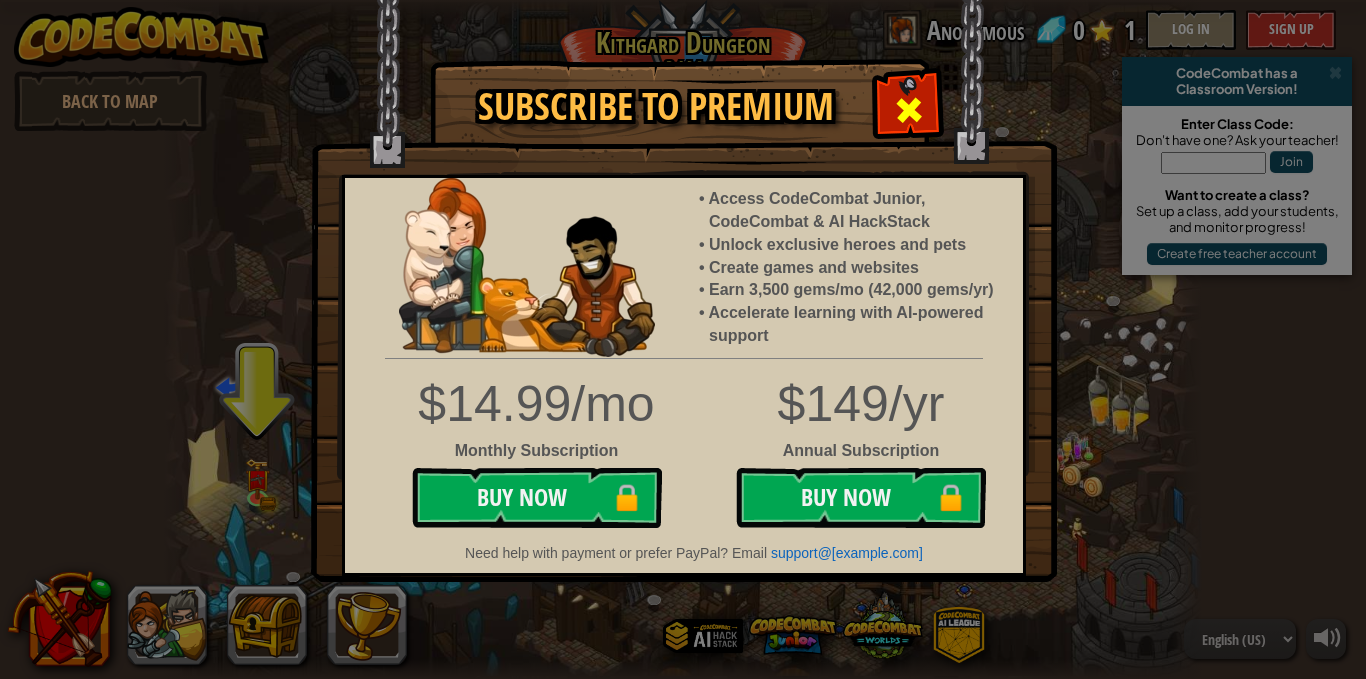 click at bounding box center (908, 107) 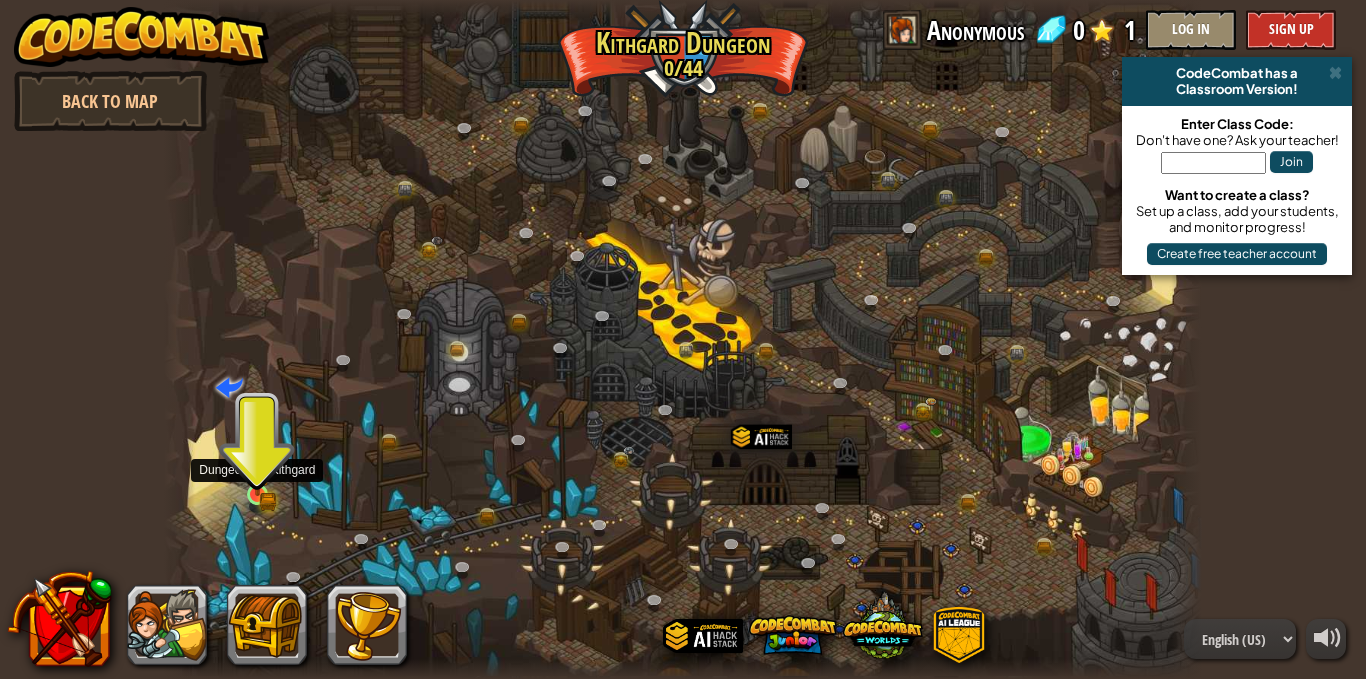 drag, startPoint x: 242, startPoint y: 515, endPoint x: 258, endPoint y: 487, distance: 32.24903 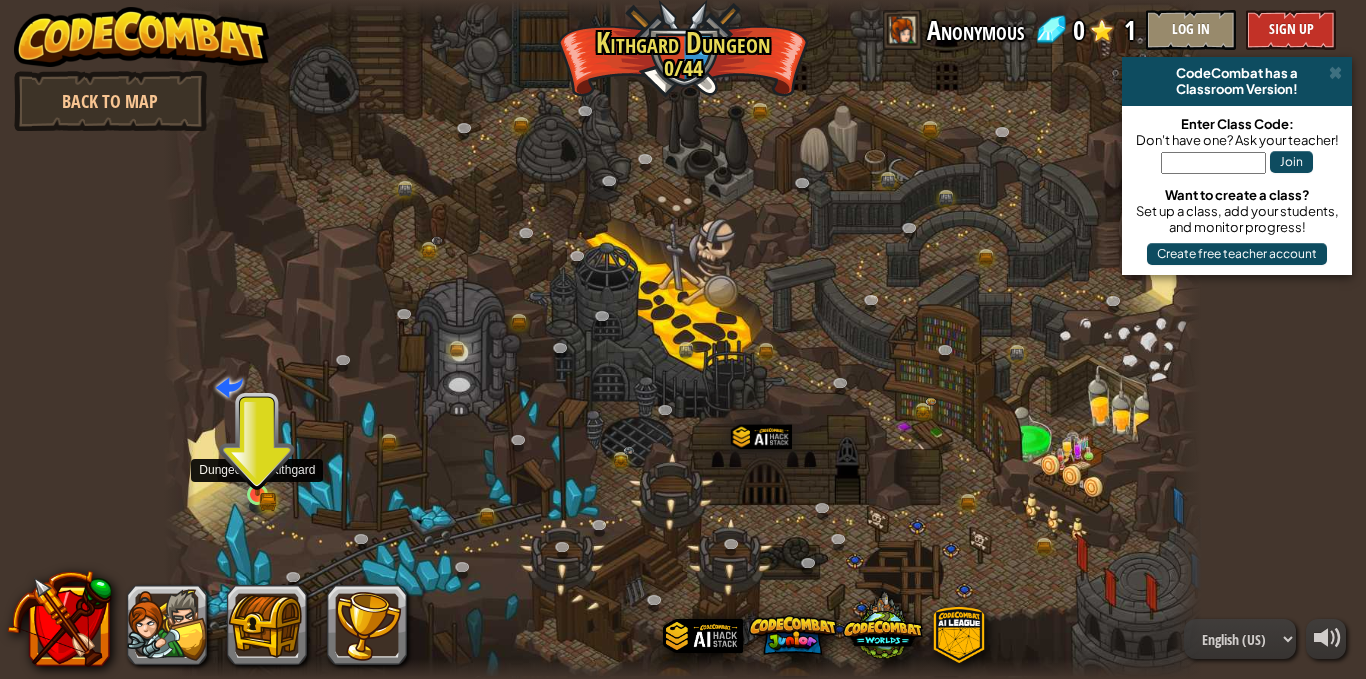 click on "Twisted Canyon (Locked) Challenge: collect the most gold using all the programming skills you've learned so far!
Basic Syntax While Loops Strings Variables Reading the Docs Known Enemy (Locked) Using your first variable to achieve victory.
Arguments Basic Syntax Strings Variables Hack and Dash (Locked) Escape the Dungeon Sprite with the help of a speed potion.
Arguments Basic Syntax Strings While Loops Dread Door (Locked) Behind a dread door lies a chest full of riches.
Arguments Basic Syntax Strings While Loops Master of Names (Locked) Use your new coding powers to target nameless enemies.
Arguments Basic Syntax Variables Pong Pong (Locked) Challenge: write the shortest solution using all the programming skills you've learned so far!
Basic Syntax Reading the Docs Ingredient Identification (Locked) Variables are like labeled bottles that hold data.
Basic Syntax Variables Cupboards of Kithgard (Locked) Who knows what horrors lurk in the Cupboards of Kithgard?
Arguments Basic Syntax Strings" at bounding box center (683, 339) 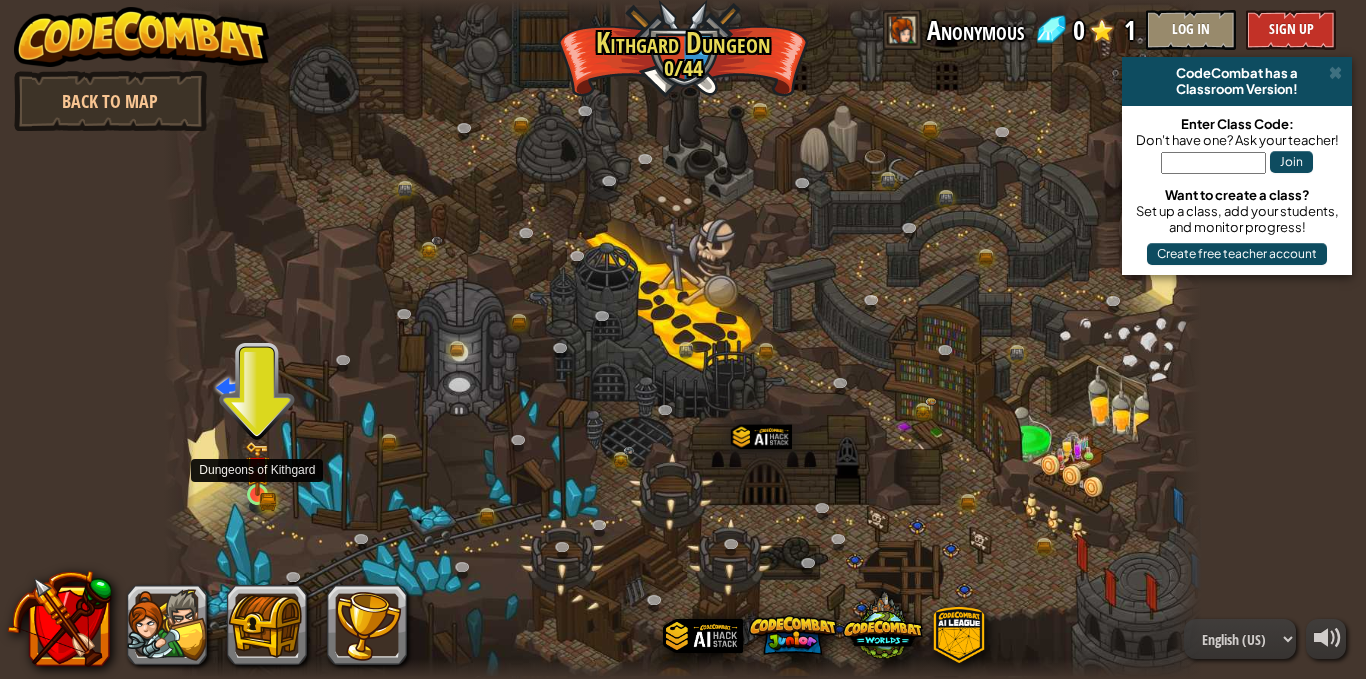 click at bounding box center [257, 468] 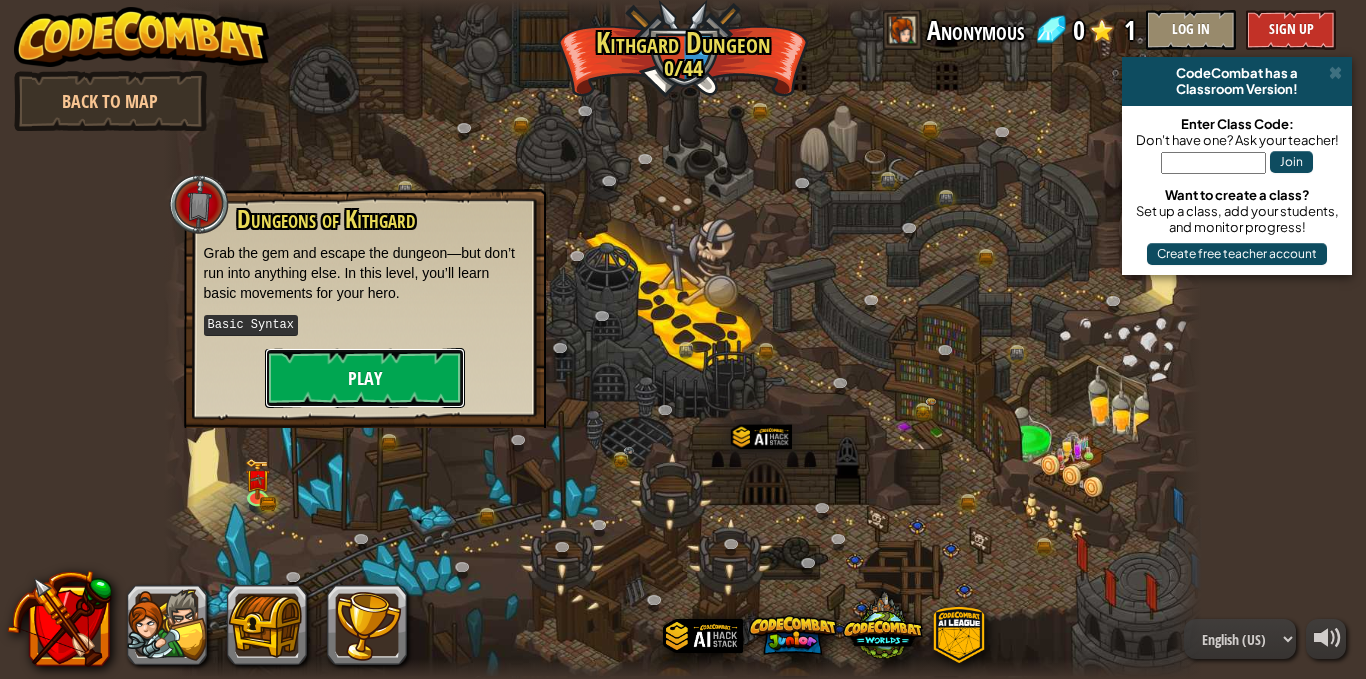 click on "Play" at bounding box center (365, 378) 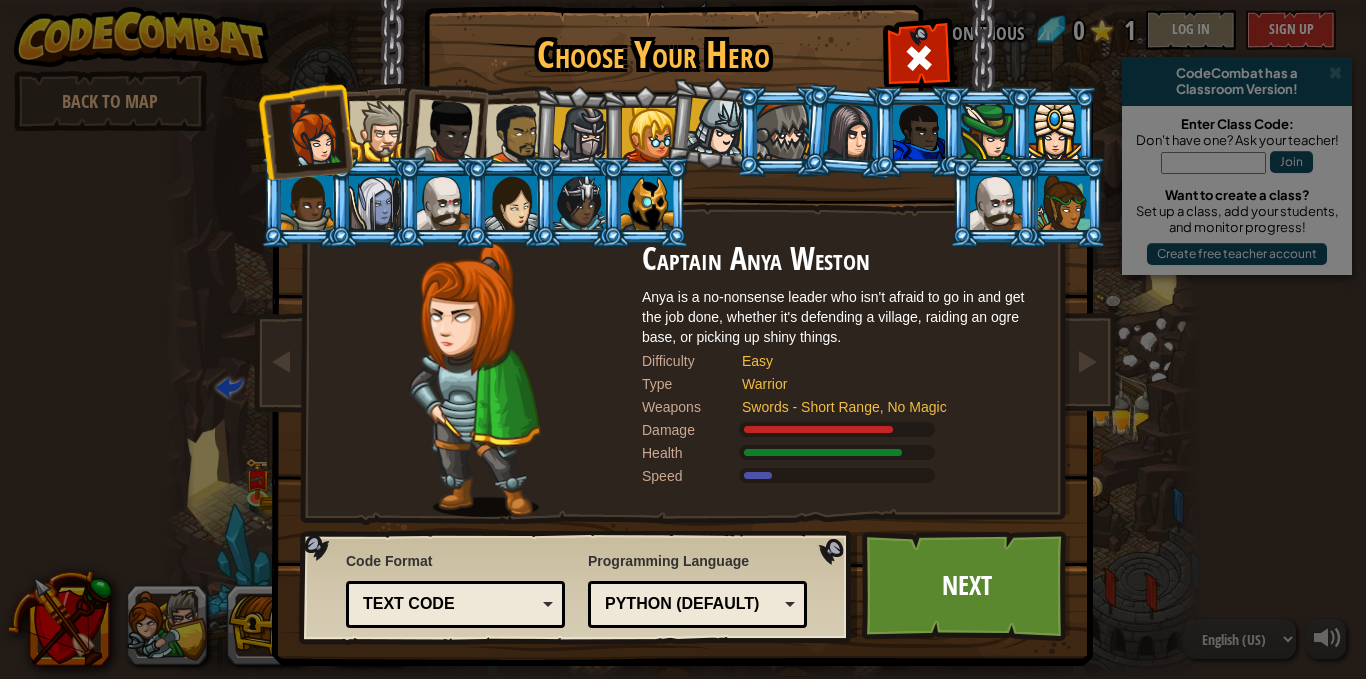 scroll, scrollTop: 39, scrollLeft: 0, axis: vertical 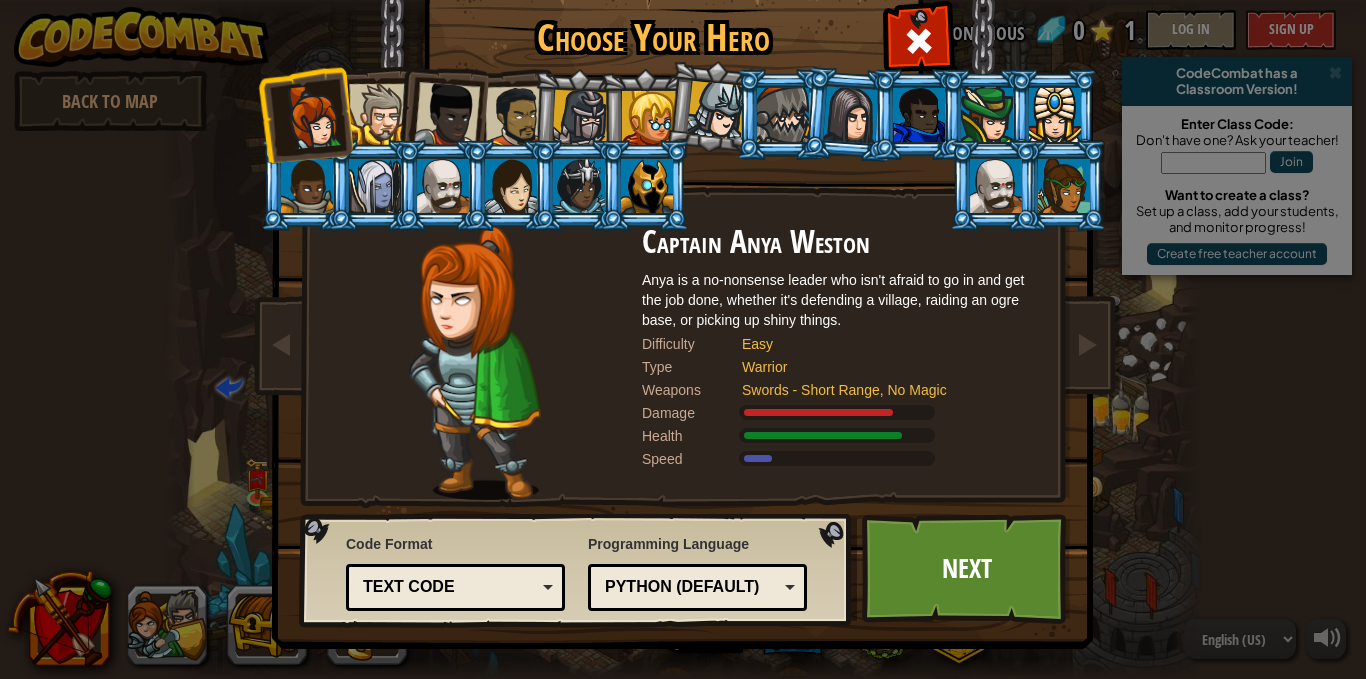 click on "Text code" at bounding box center (449, 587) 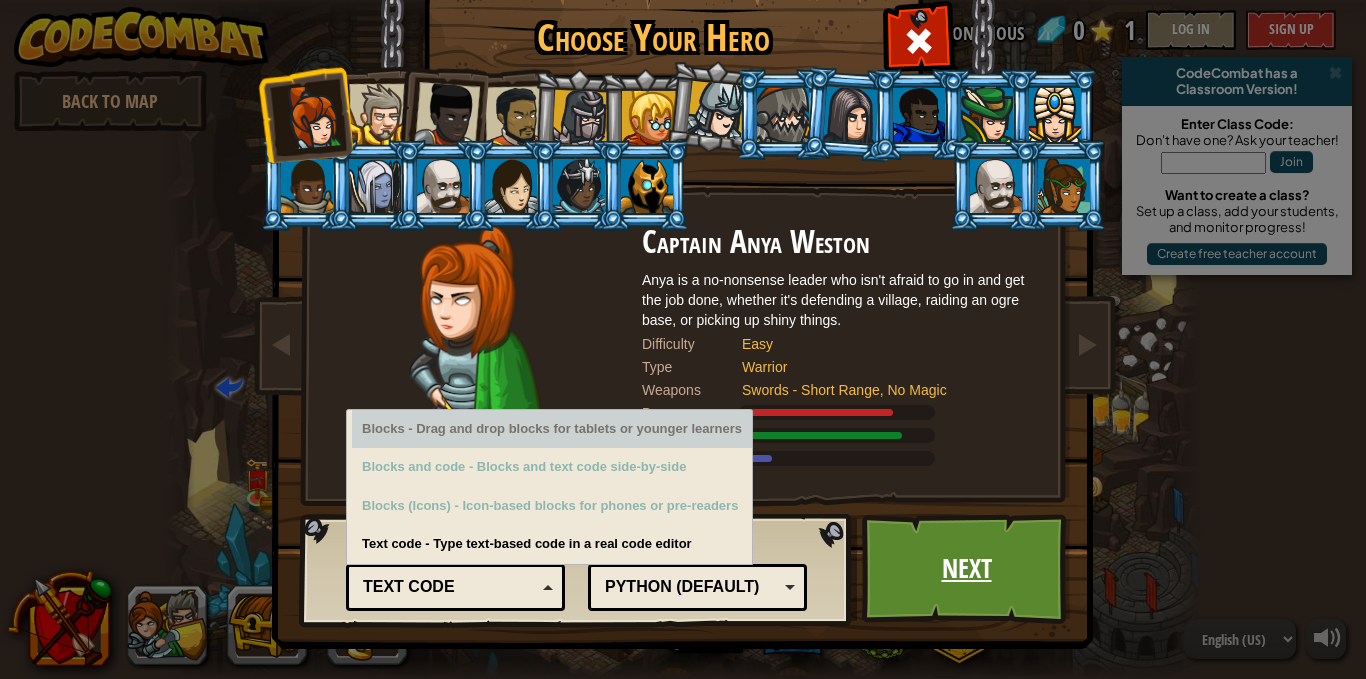 click on "Next" at bounding box center [966, 569] 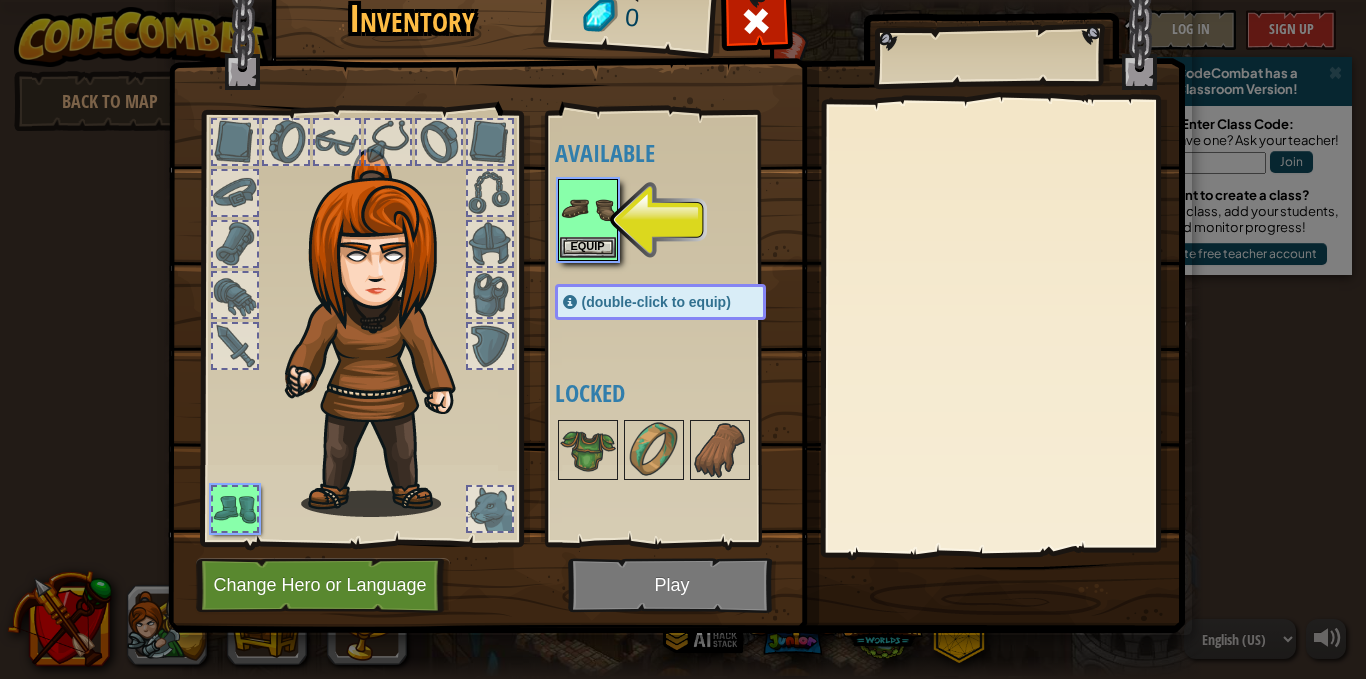 click at bounding box center [588, 209] 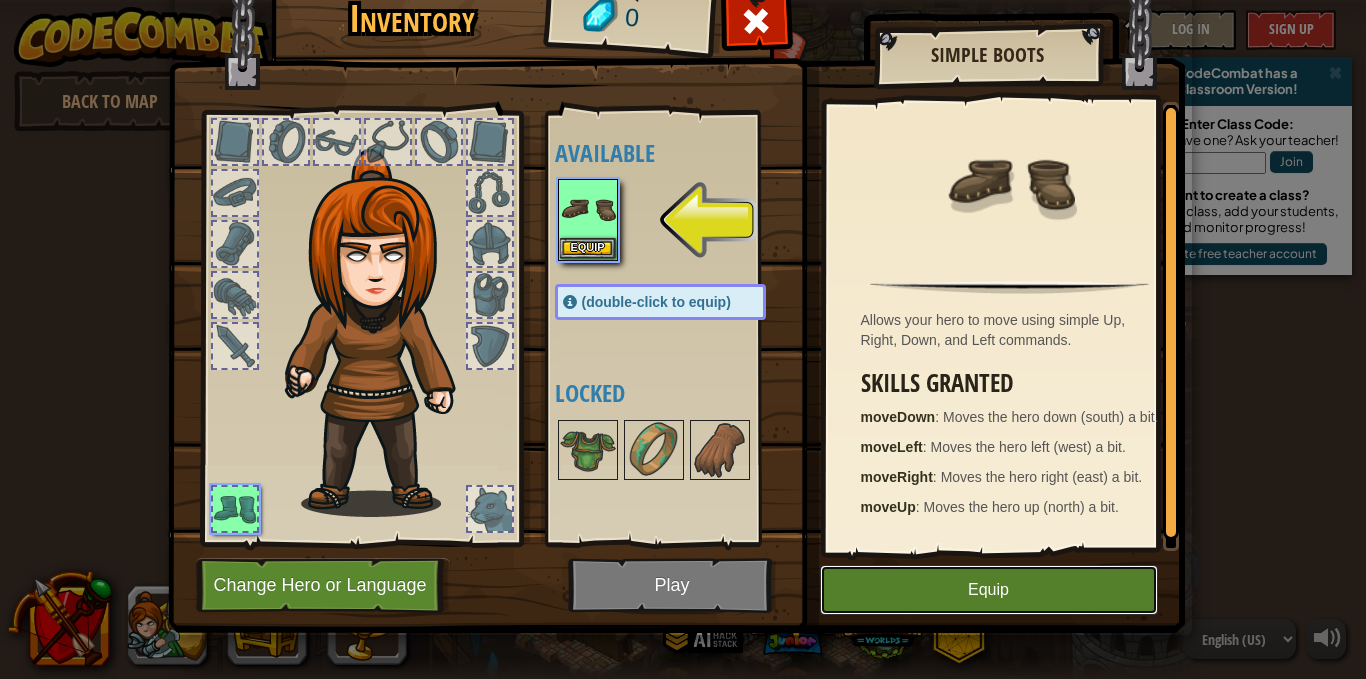 click on "Equip" at bounding box center [989, 590] 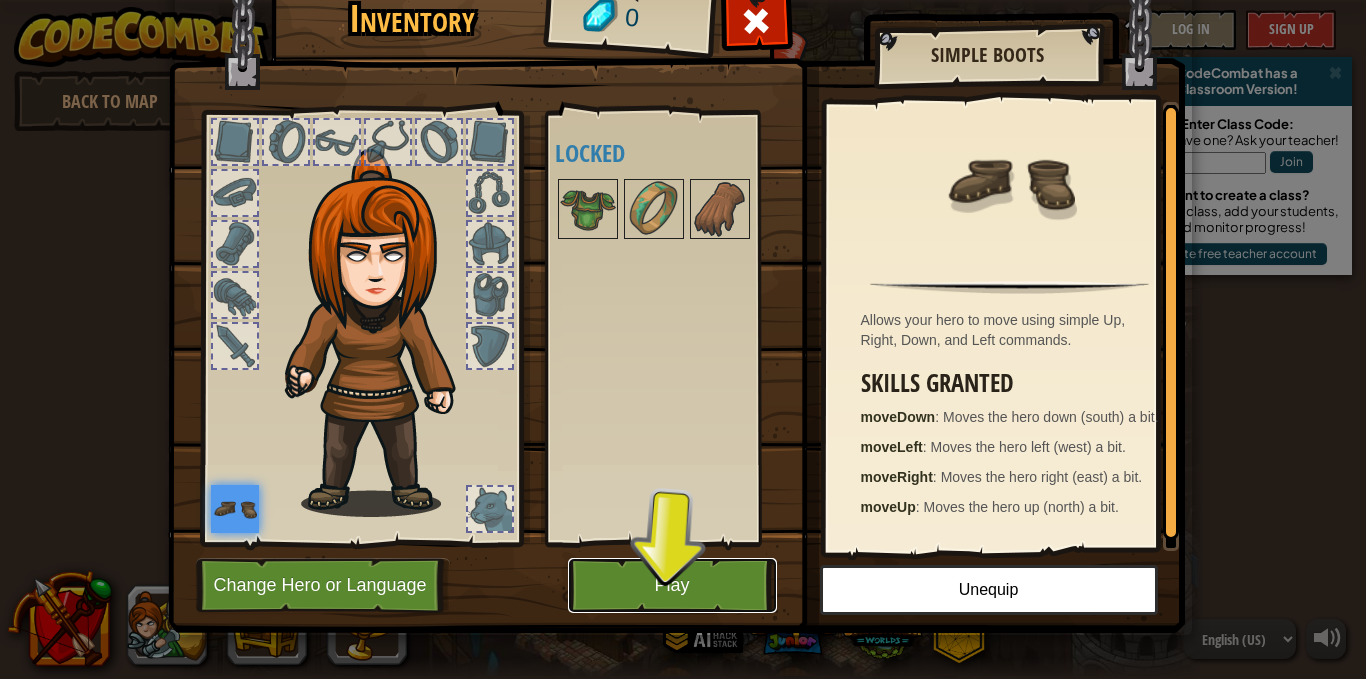 click on "Play" at bounding box center [672, 585] 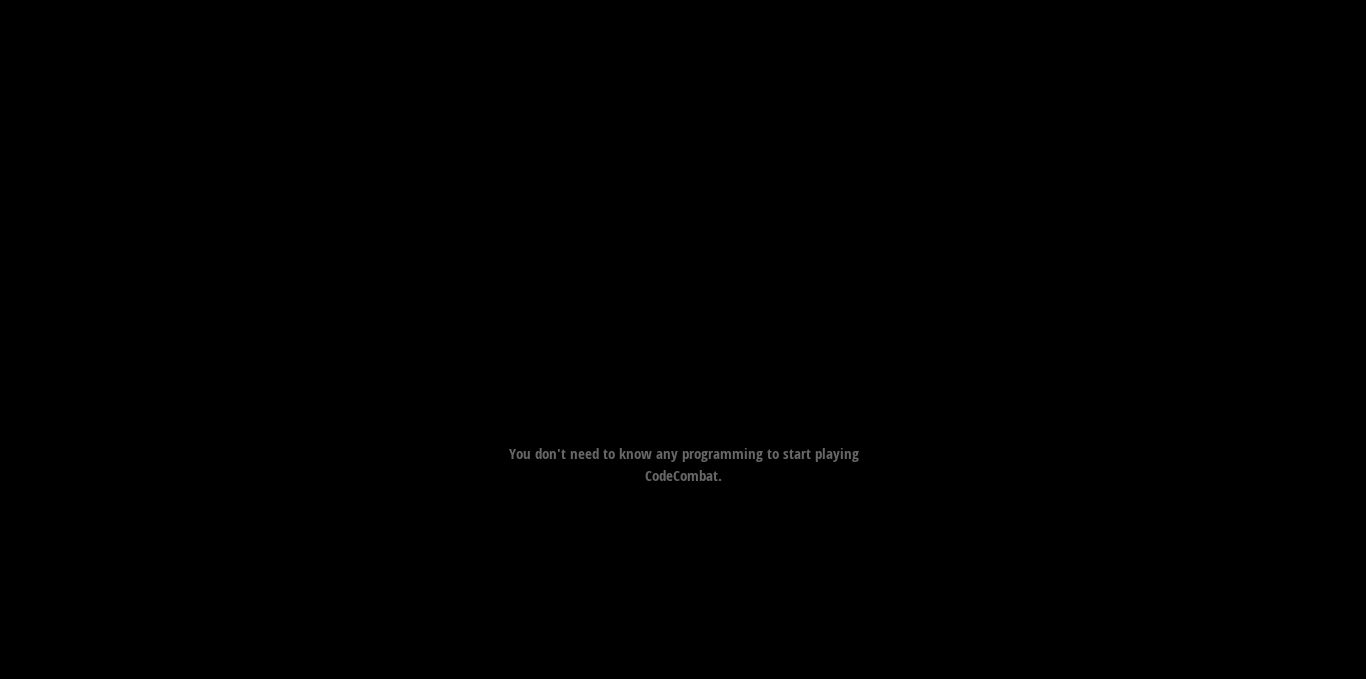click on "Goals Avoid the spikes. Collect the gem. Start Level Error loading from server. Try refreshing the page. You'll need a subscription to play this level. Subscribe You'll need to join a course to play this level. Back to my courses Ask your teacher to assign a license to you so you can continue to play CodeCombat! Back to my courses This level is locked. Back to my courses You don't need to know any programming to start playing CodeCombat." at bounding box center [683, 311] 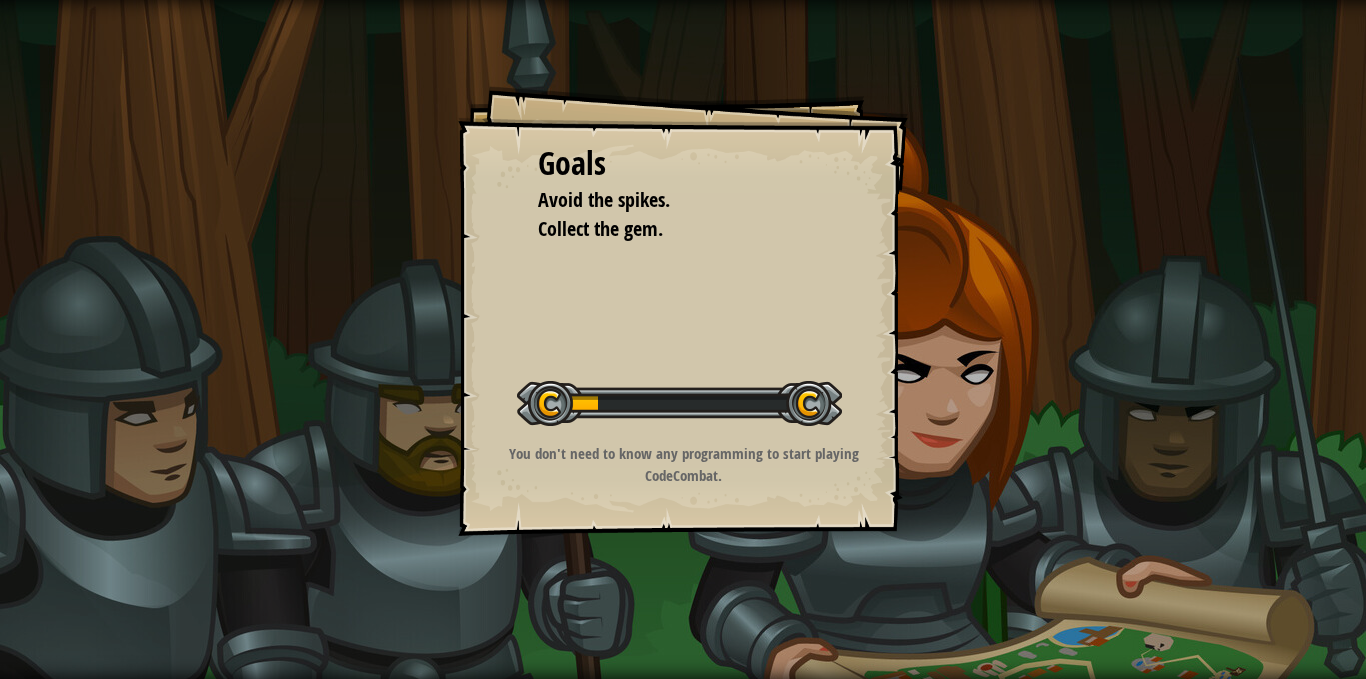 click on "Goals Avoid the spikes. Collect the gem. Start Level Error loading from server. Try refreshing the page. You'll need a subscription to play this level. Subscribe You'll need to join a course to play this level. Back to my courses Ask your teacher to assign a license to you so you can continue to play CodeCombat! Back to my courses This level is locked. Back to my courses You don't need to know any programming to start playing CodeCombat." at bounding box center (683, 311) 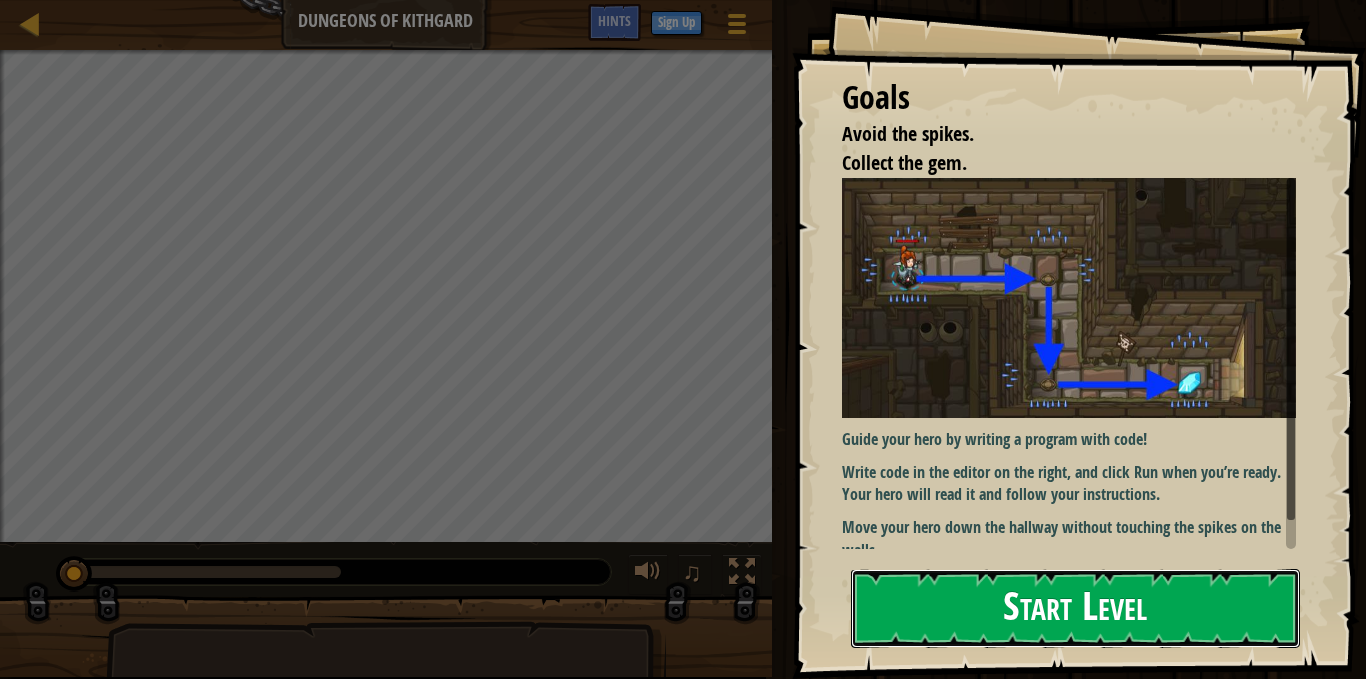 click on "Start Level" at bounding box center [1075, 608] 